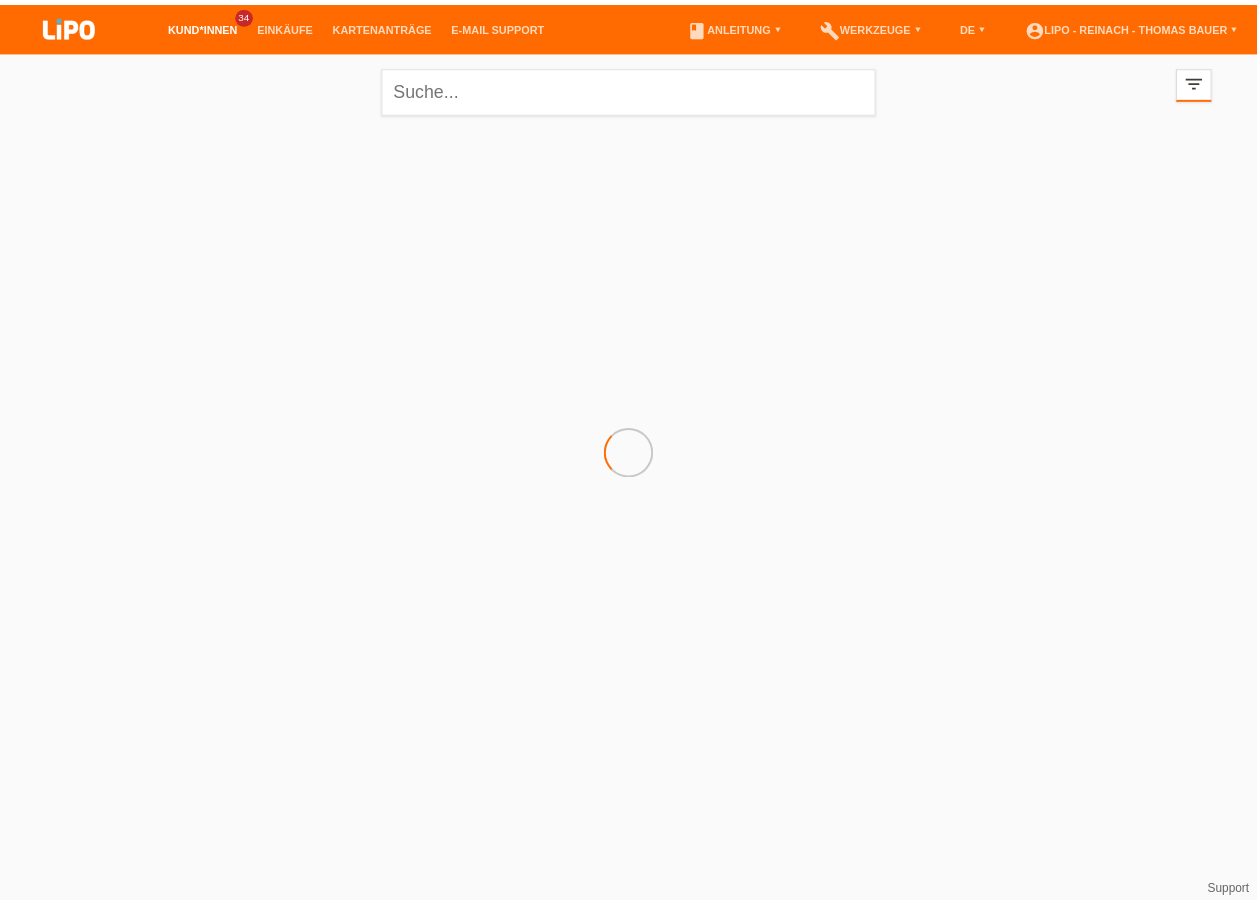 scroll, scrollTop: 0, scrollLeft: 0, axis: both 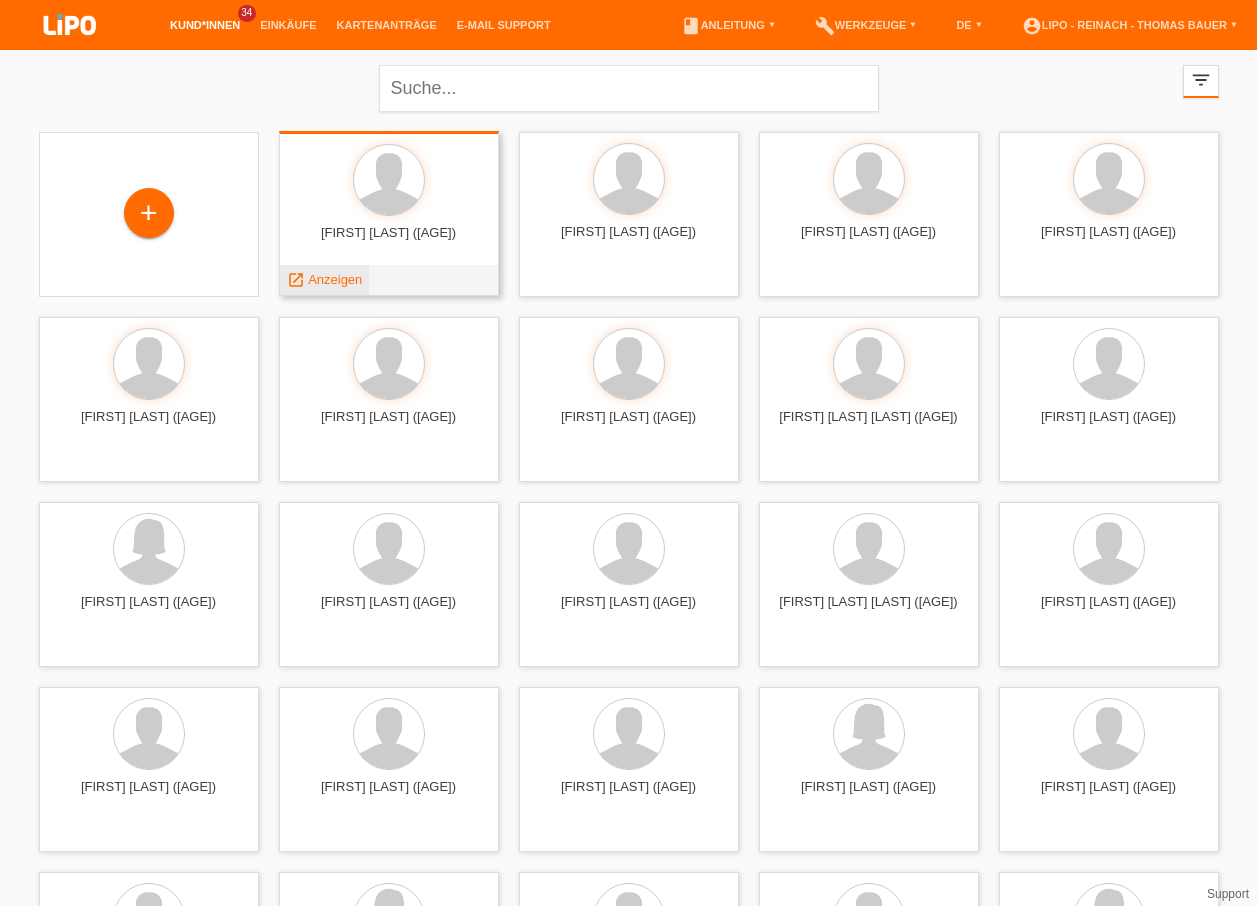 click on "Anzeigen" at bounding box center [335, 279] 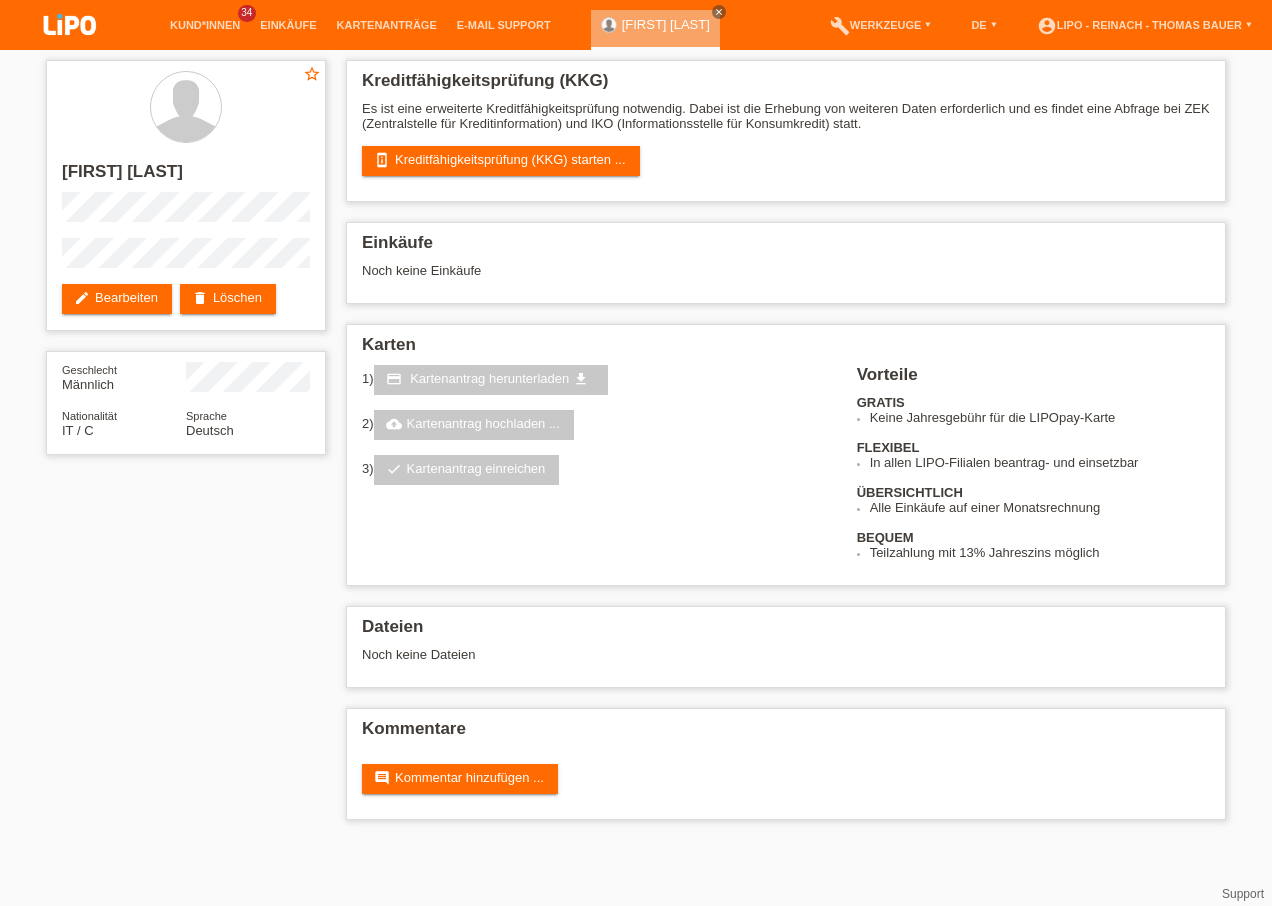 scroll, scrollTop: 0, scrollLeft: 0, axis: both 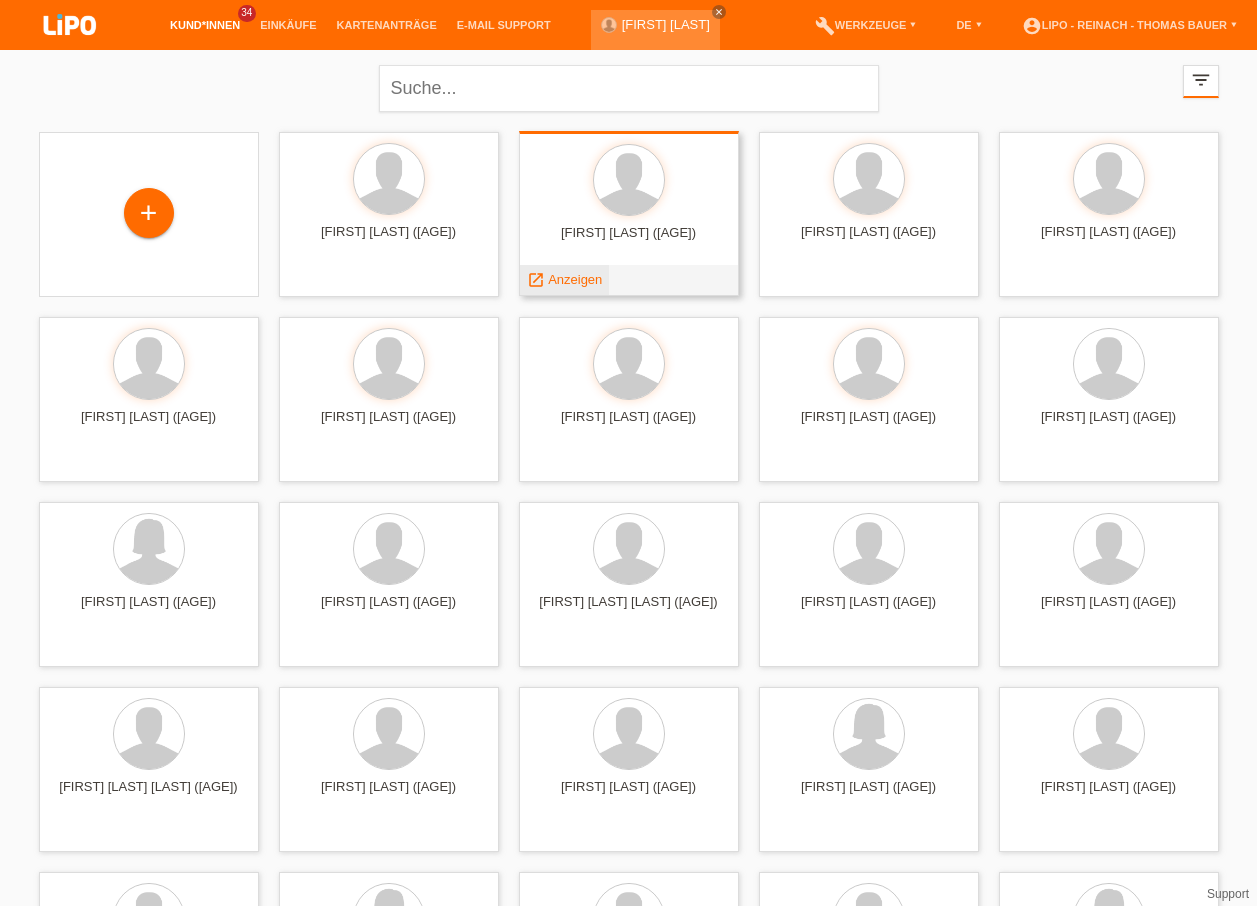 click on "Anzeigen" at bounding box center [575, 279] 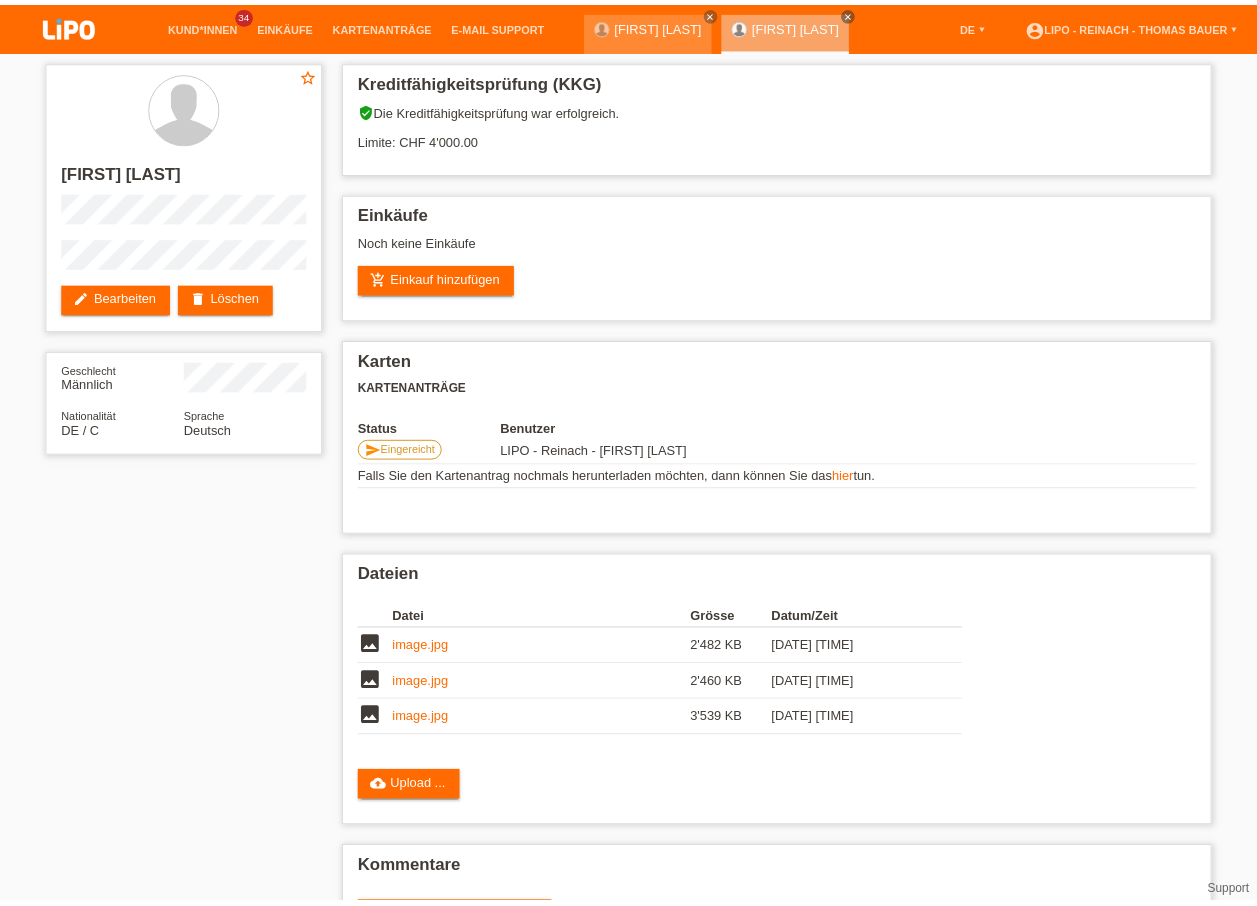 scroll, scrollTop: 0, scrollLeft: 0, axis: both 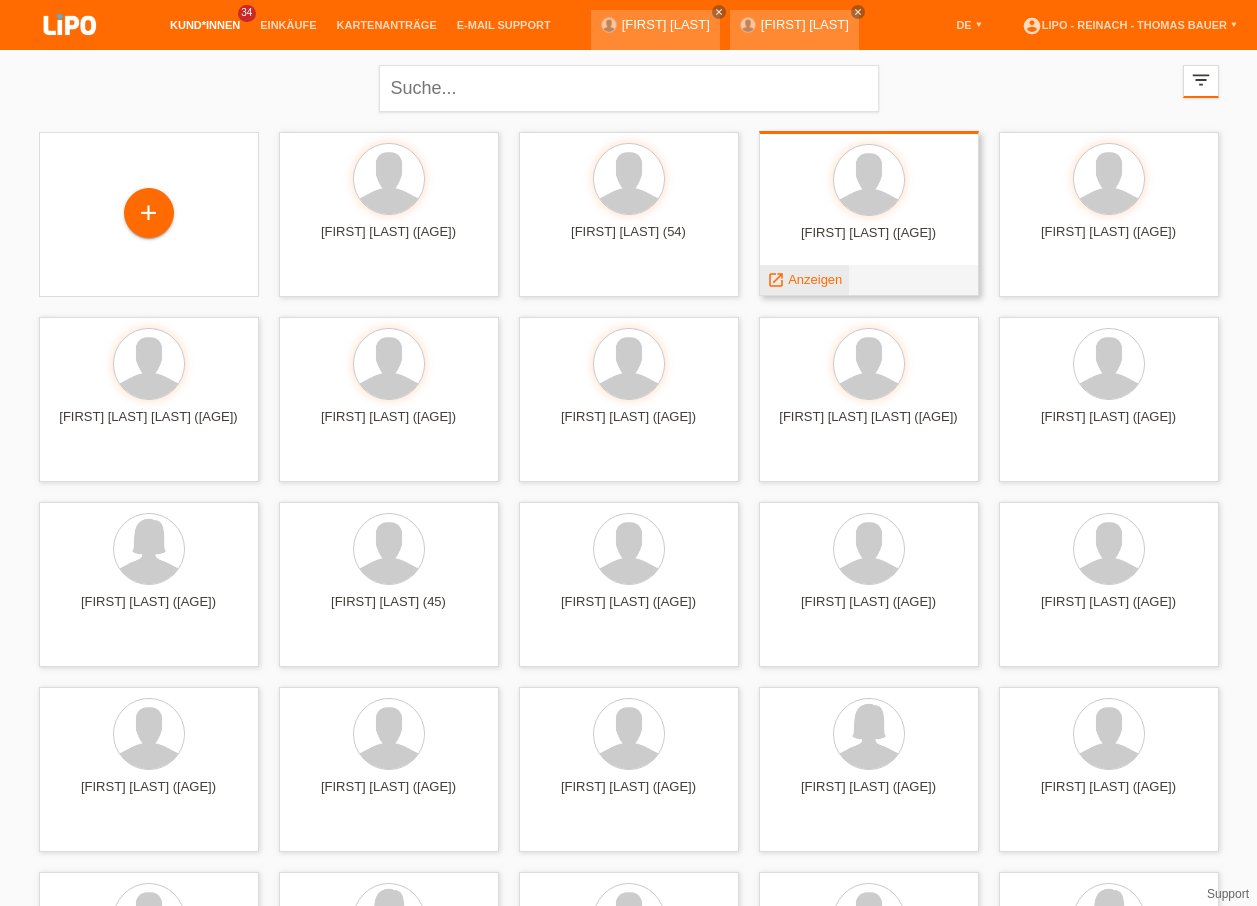 click on "Anzeigen" at bounding box center [815, 279] 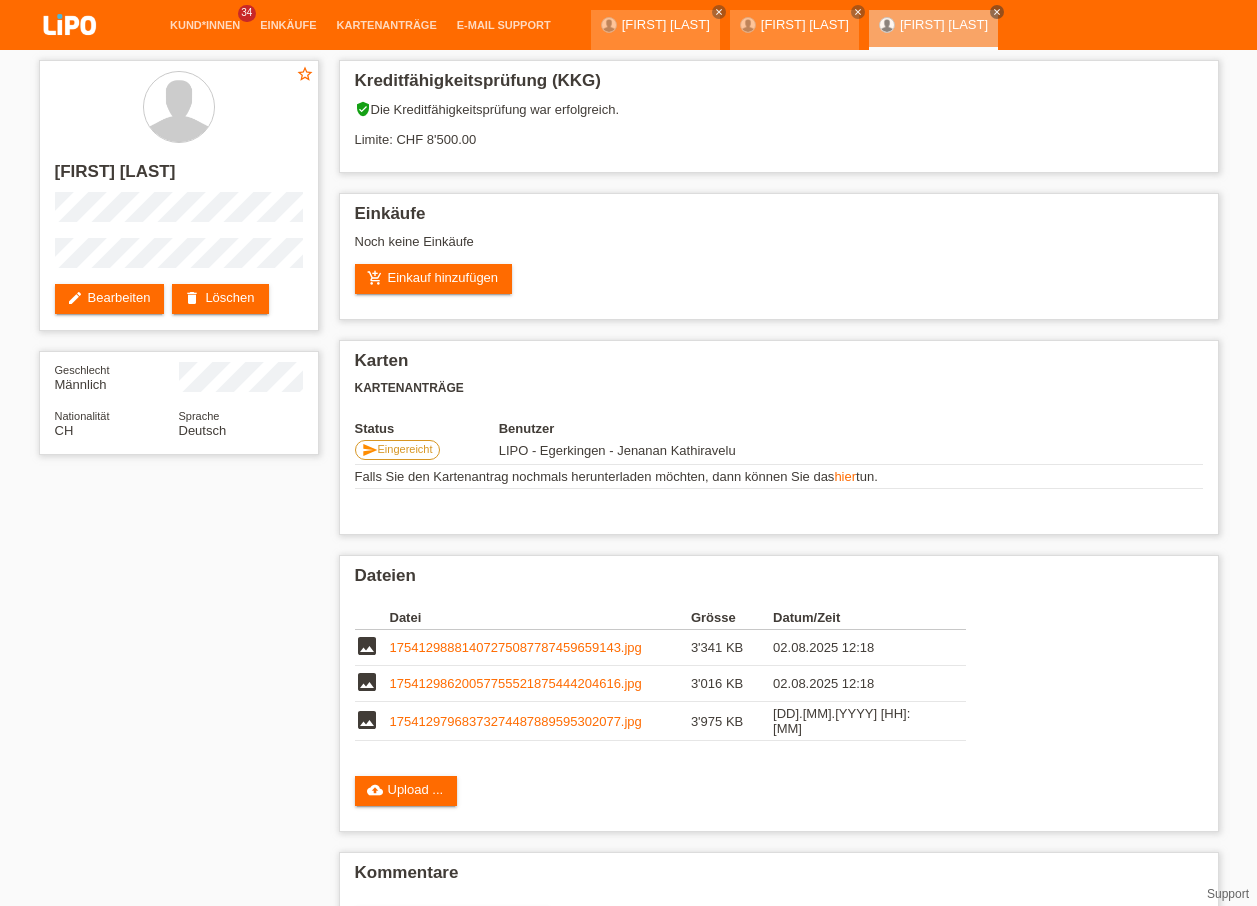 scroll, scrollTop: 0, scrollLeft: 0, axis: both 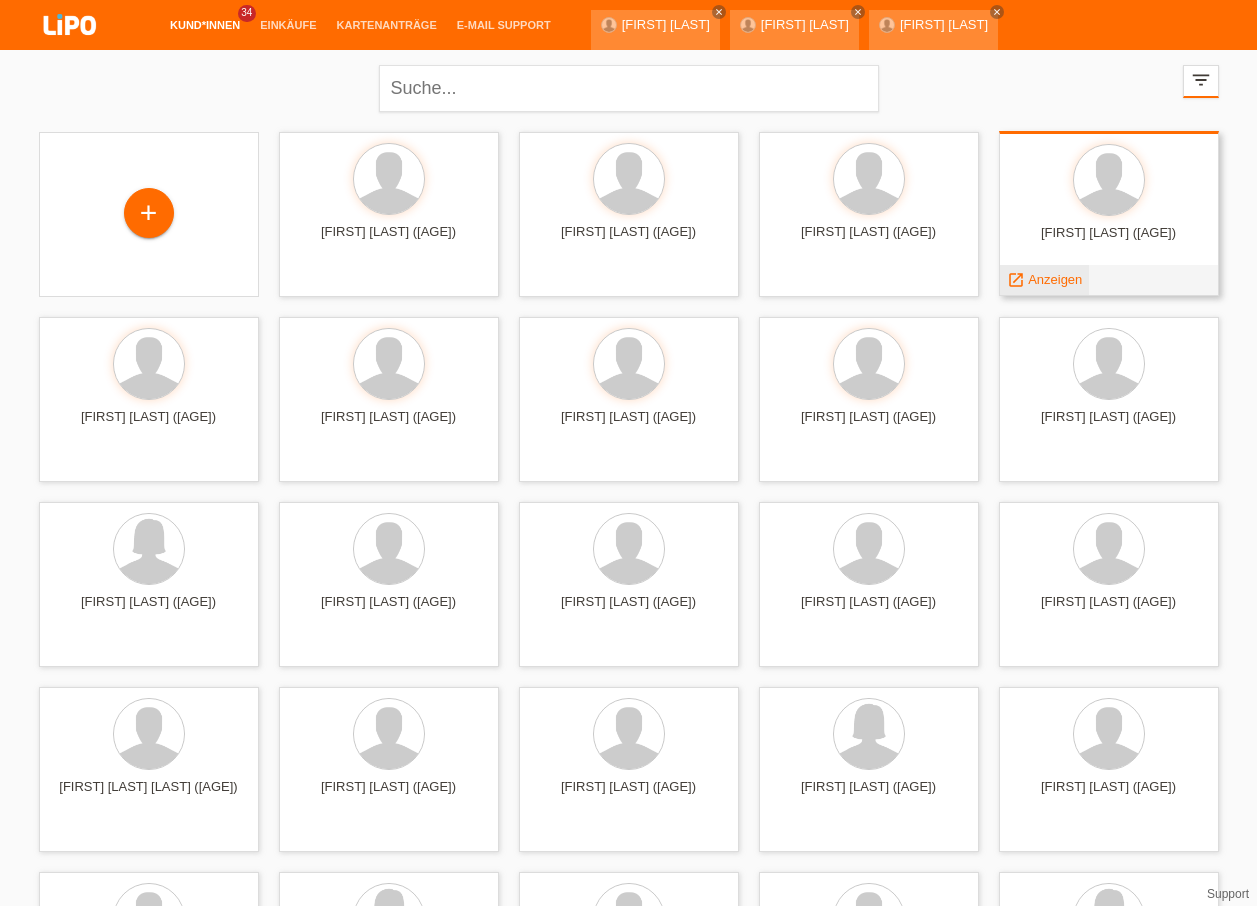 click on "Anzeigen" at bounding box center (1055, 279) 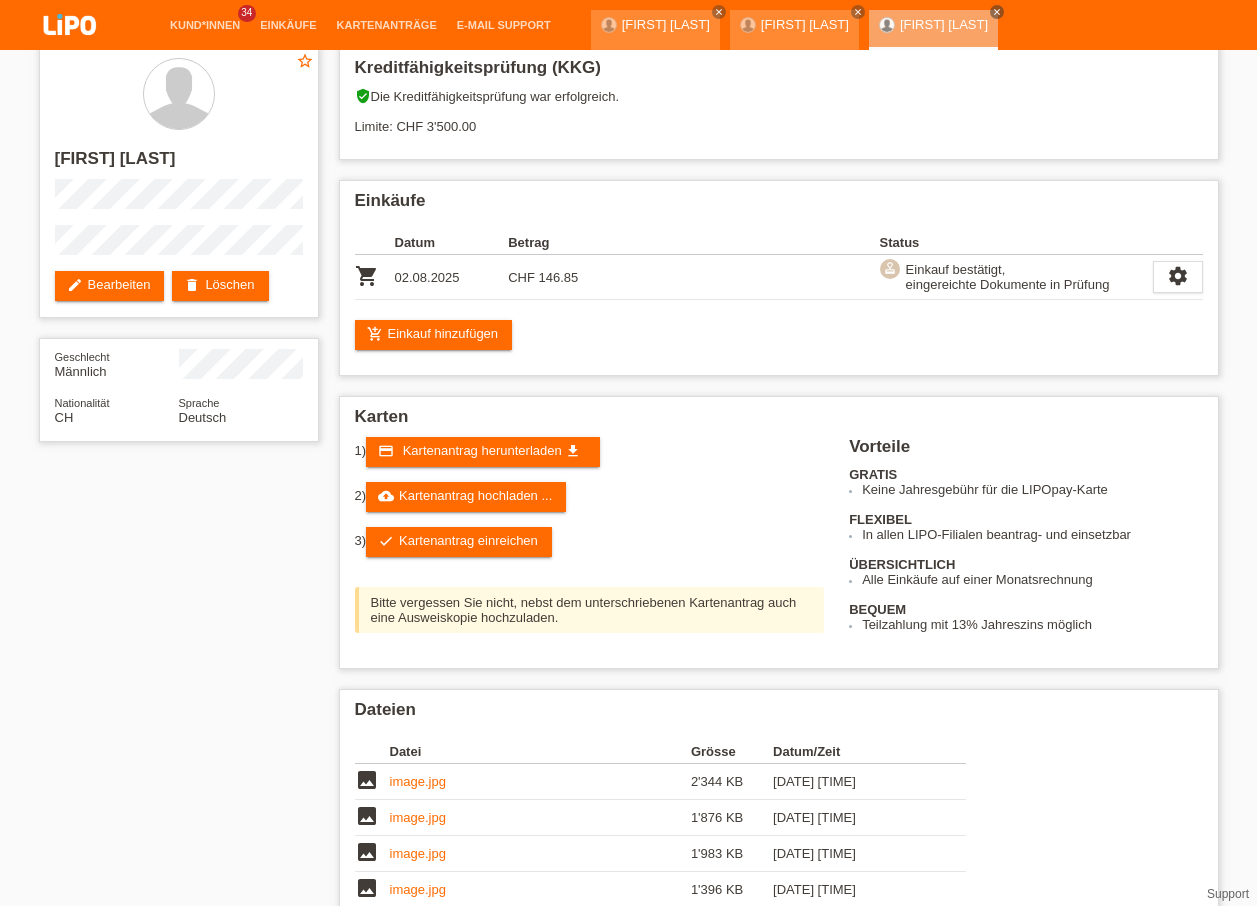 scroll, scrollTop: 0, scrollLeft: 0, axis: both 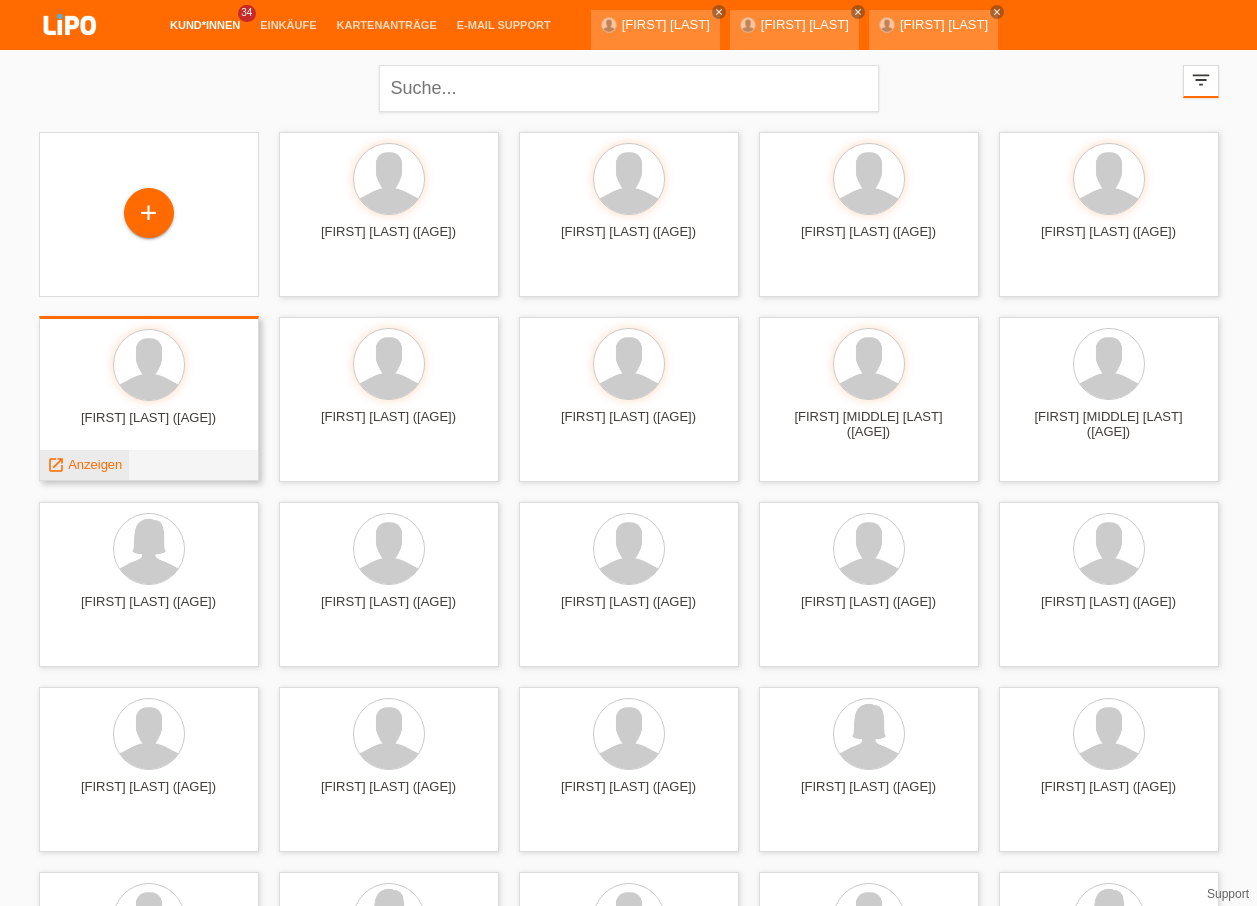 click on "Anzeigen" at bounding box center [95, 464] 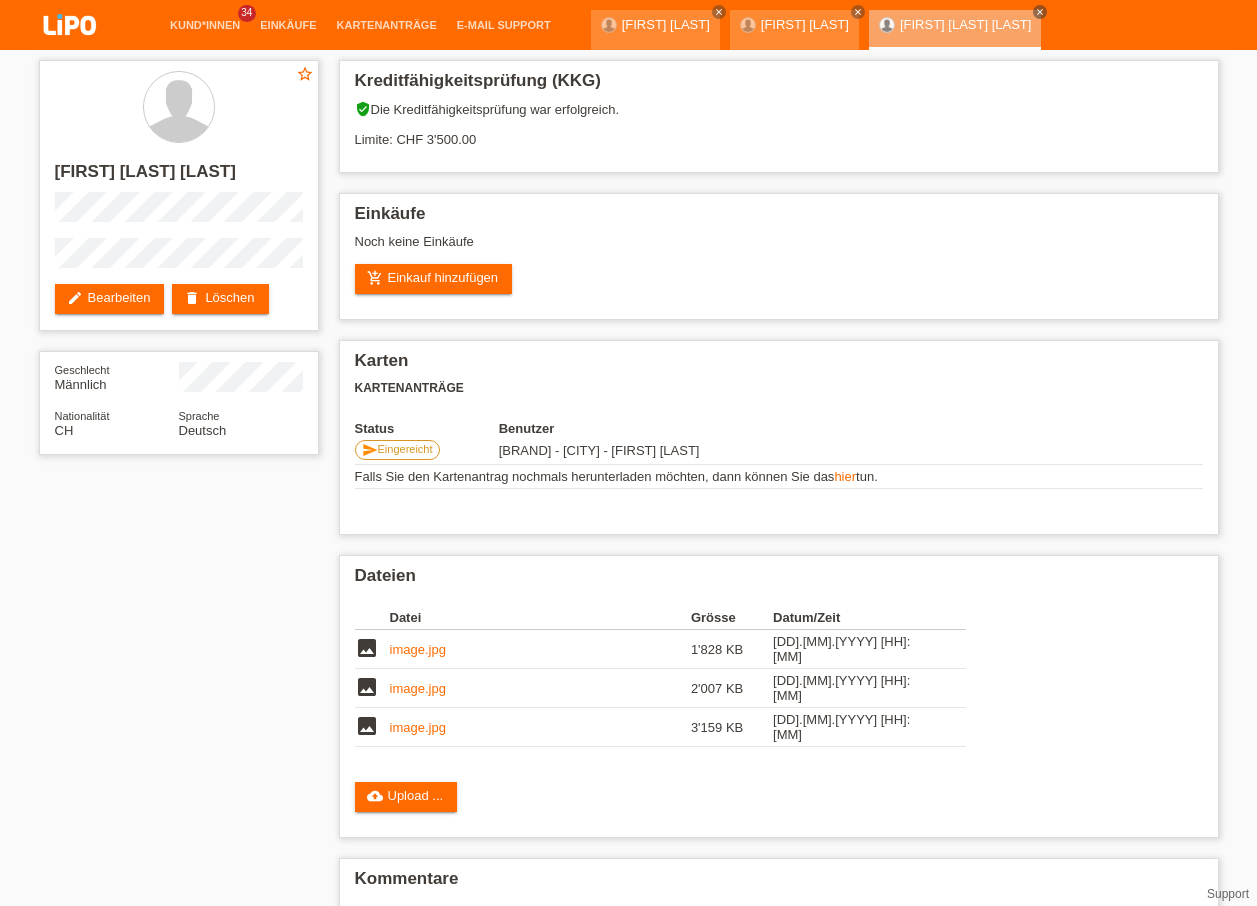 scroll, scrollTop: 0, scrollLeft: 0, axis: both 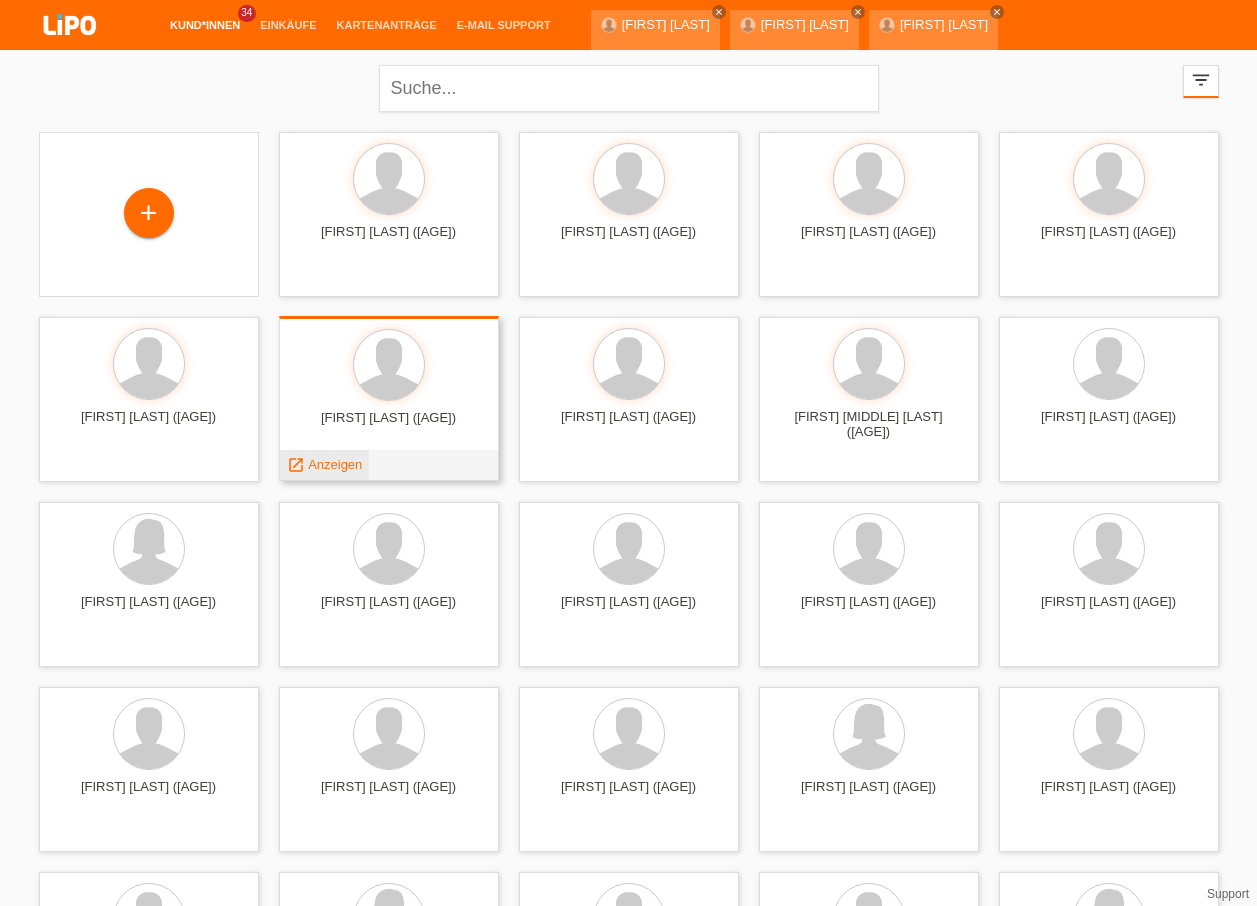 click on "Anzeigen" at bounding box center [335, 464] 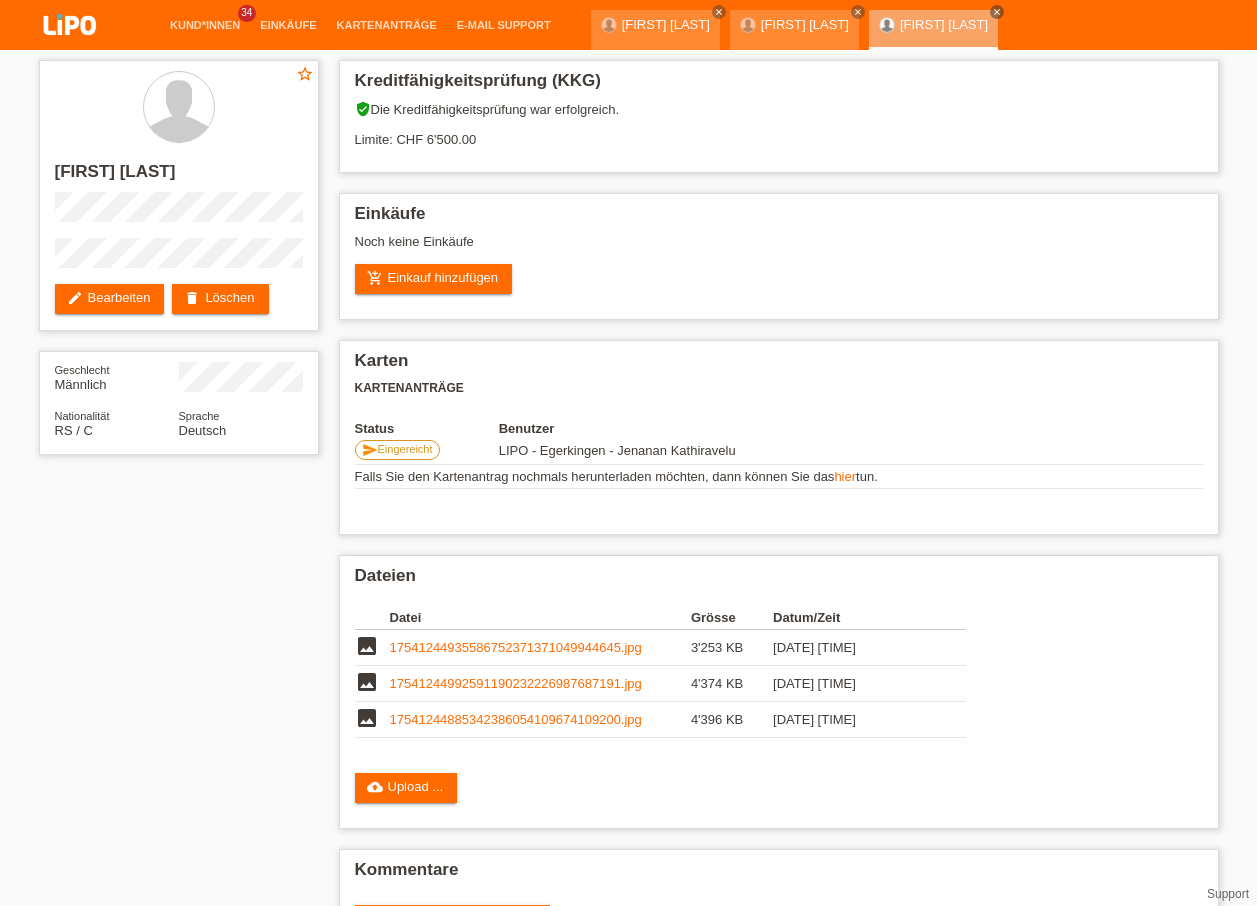 scroll, scrollTop: 0, scrollLeft: 0, axis: both 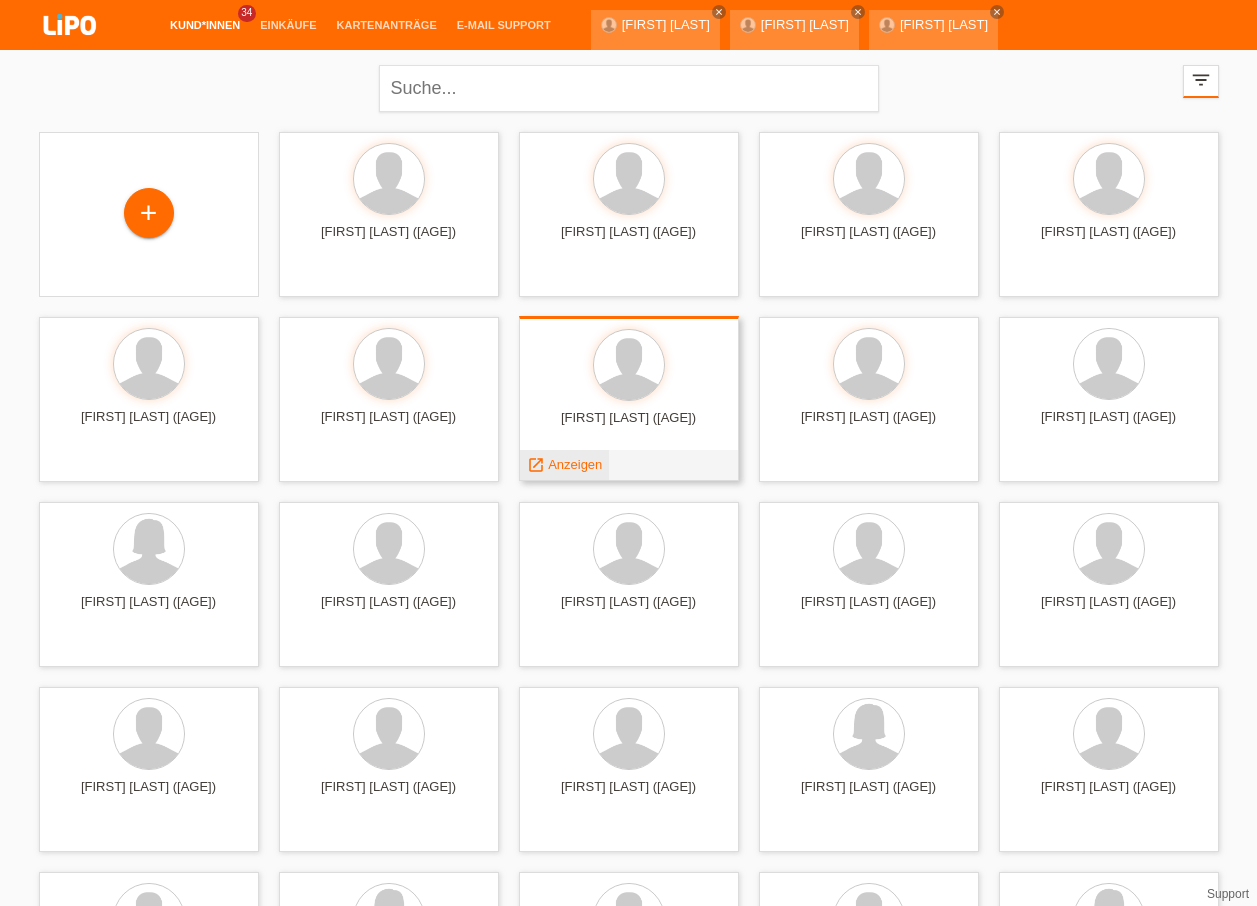 click on "Anzeigen" at bounding box center [575, 464] 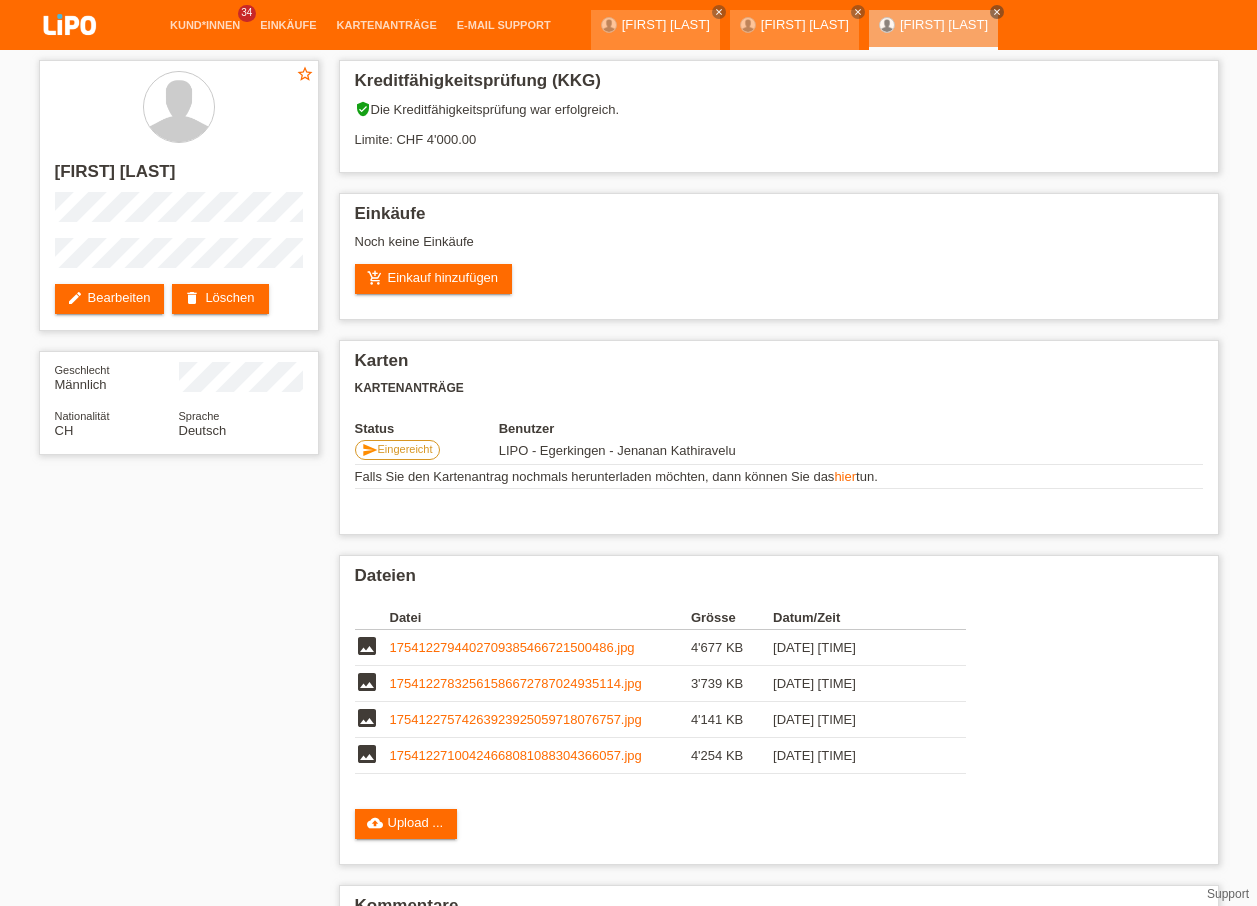 scroll, scrollTop: 0, scrollLeft: 0, axis: both 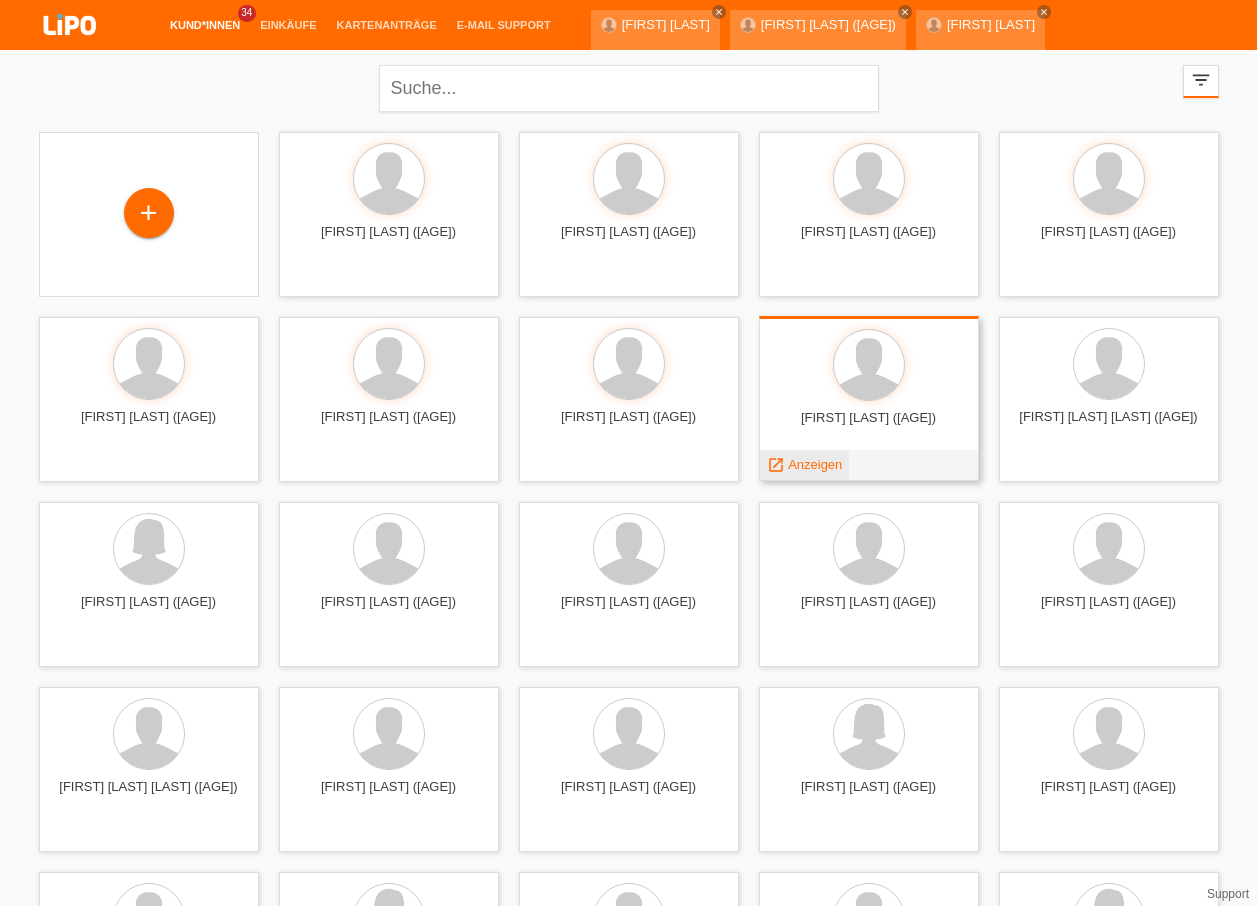 click on "Anzeigen" at bounding box center (815, 464) 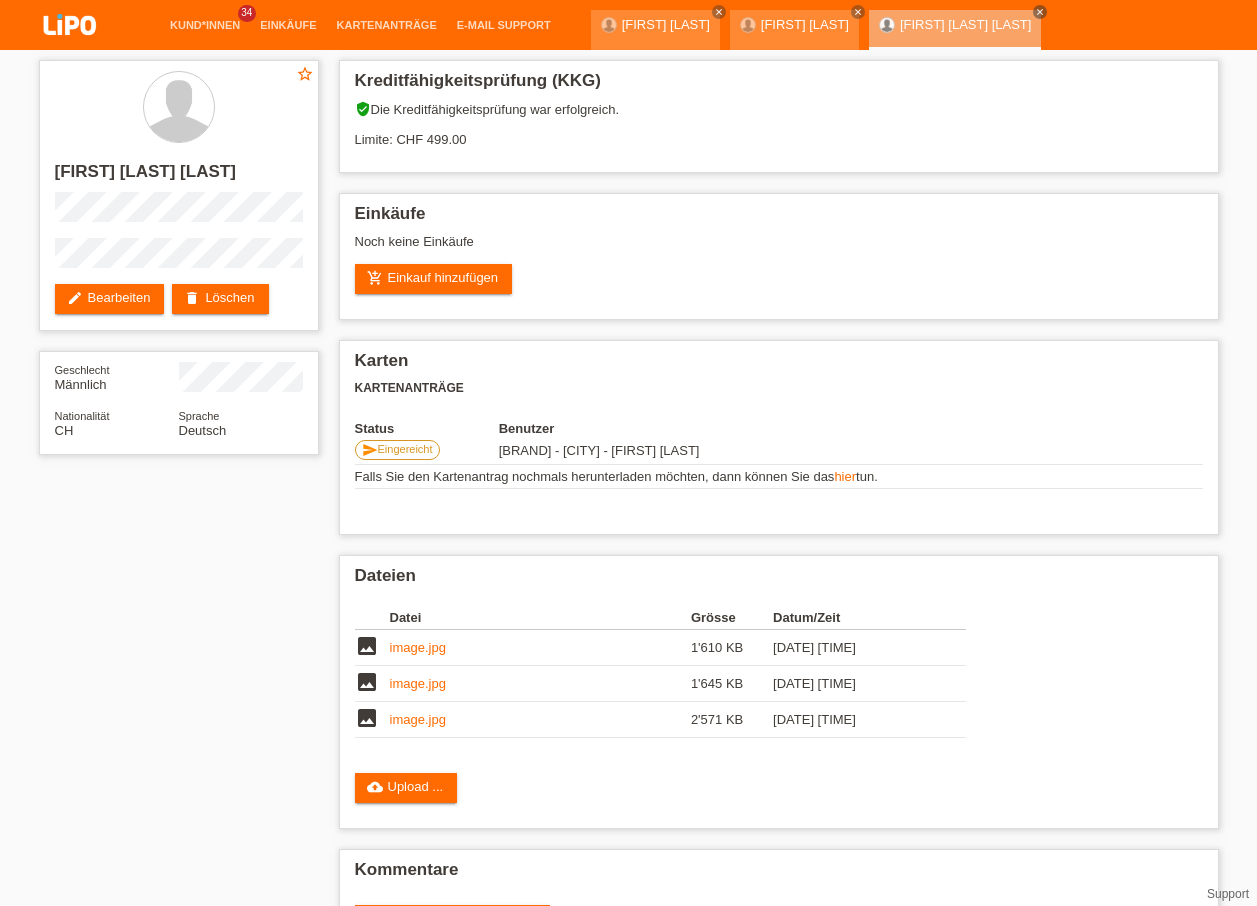 scroll, scrollTop: 0, scrollLeft: 0, axis: both 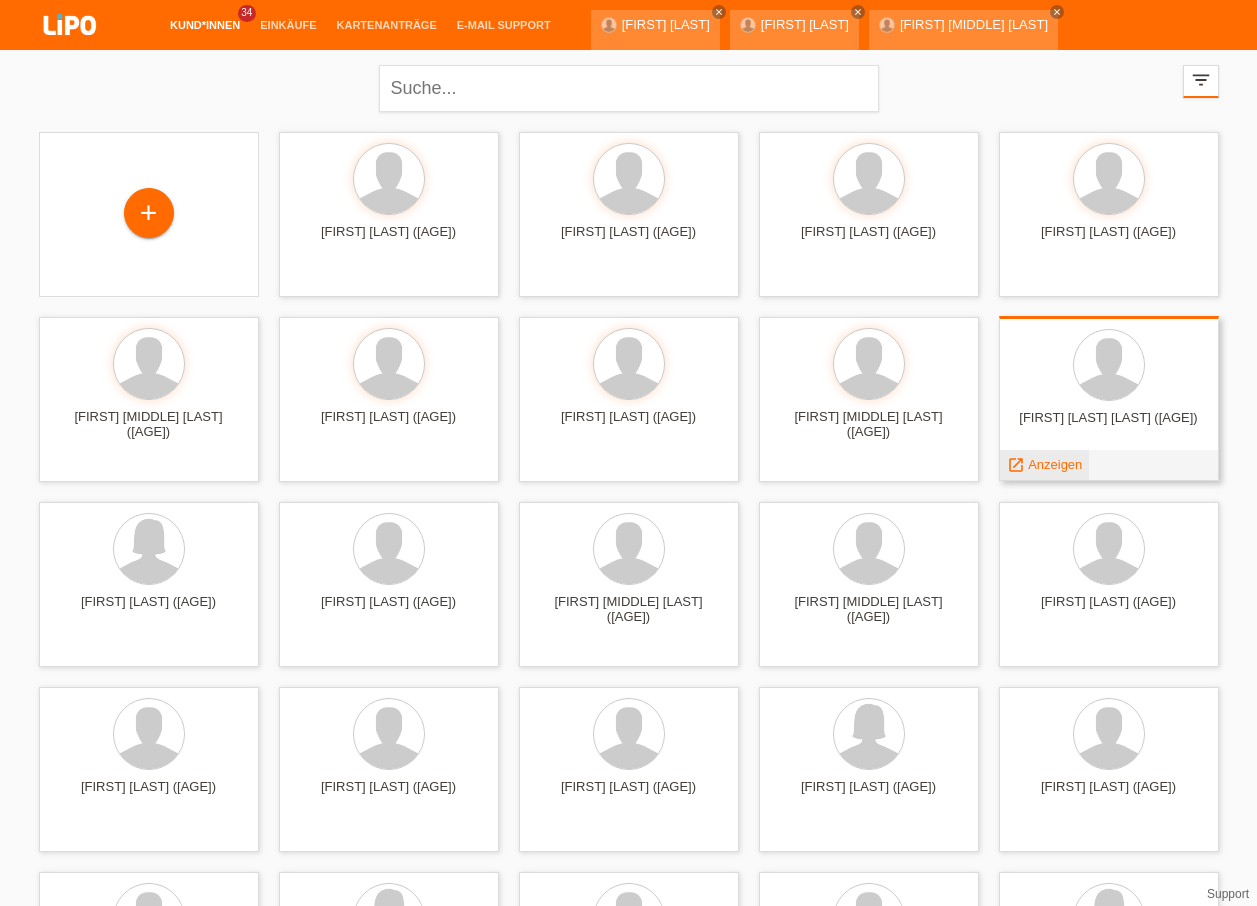 click on "Anzeigen" at bounding box center (1055, 464) 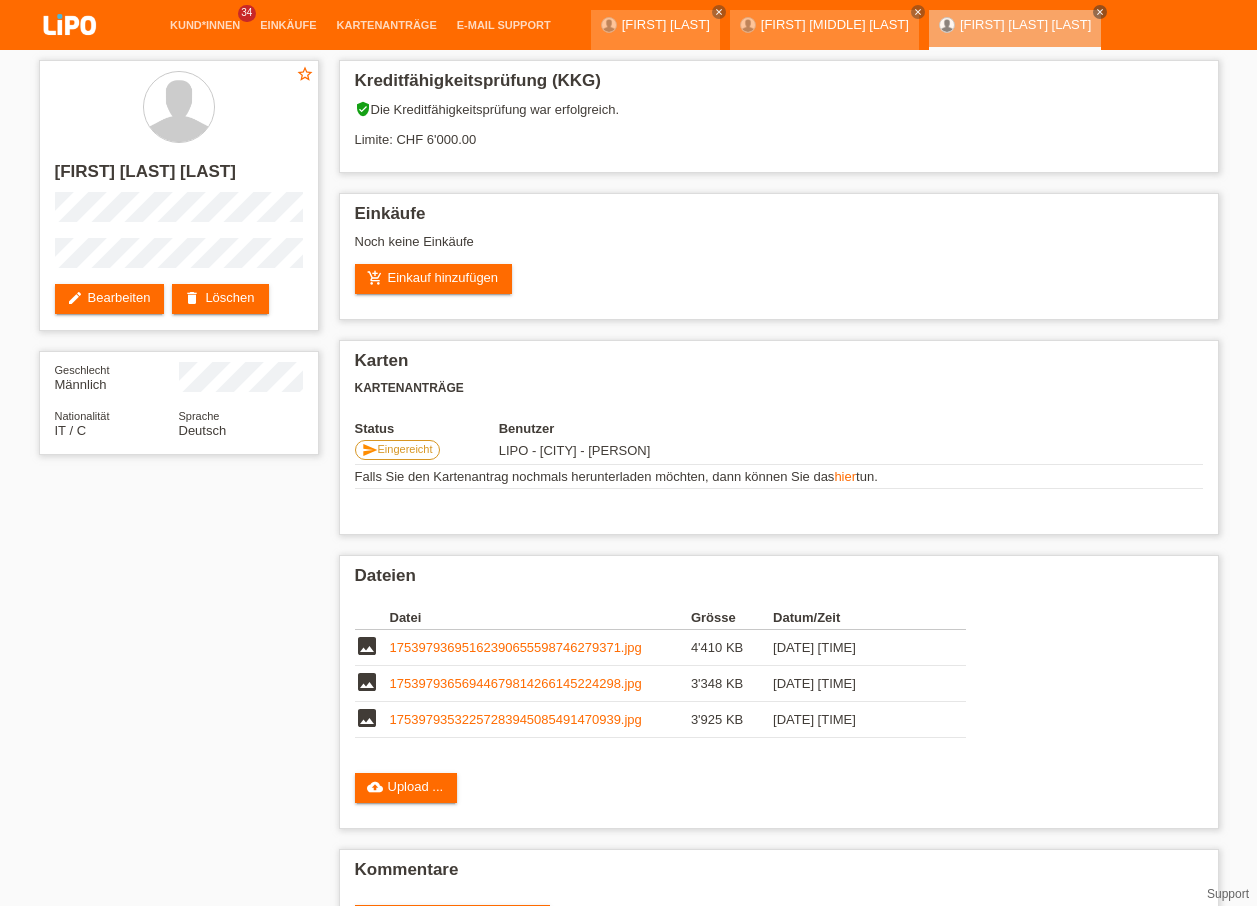 scroll, scrollTop: 0, scrollLeft: 0, axis: both 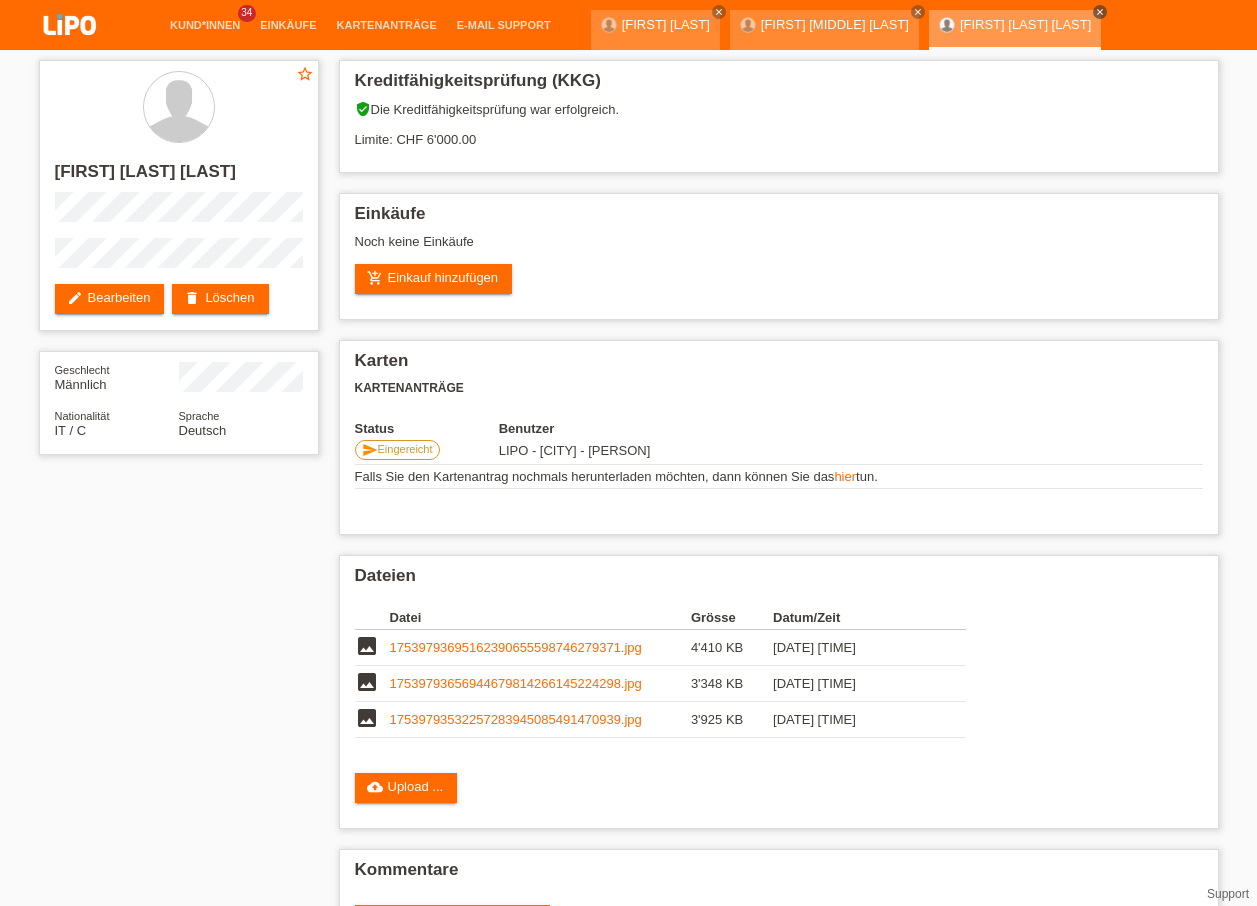 click on "close" at bounding box center (1100, 12) 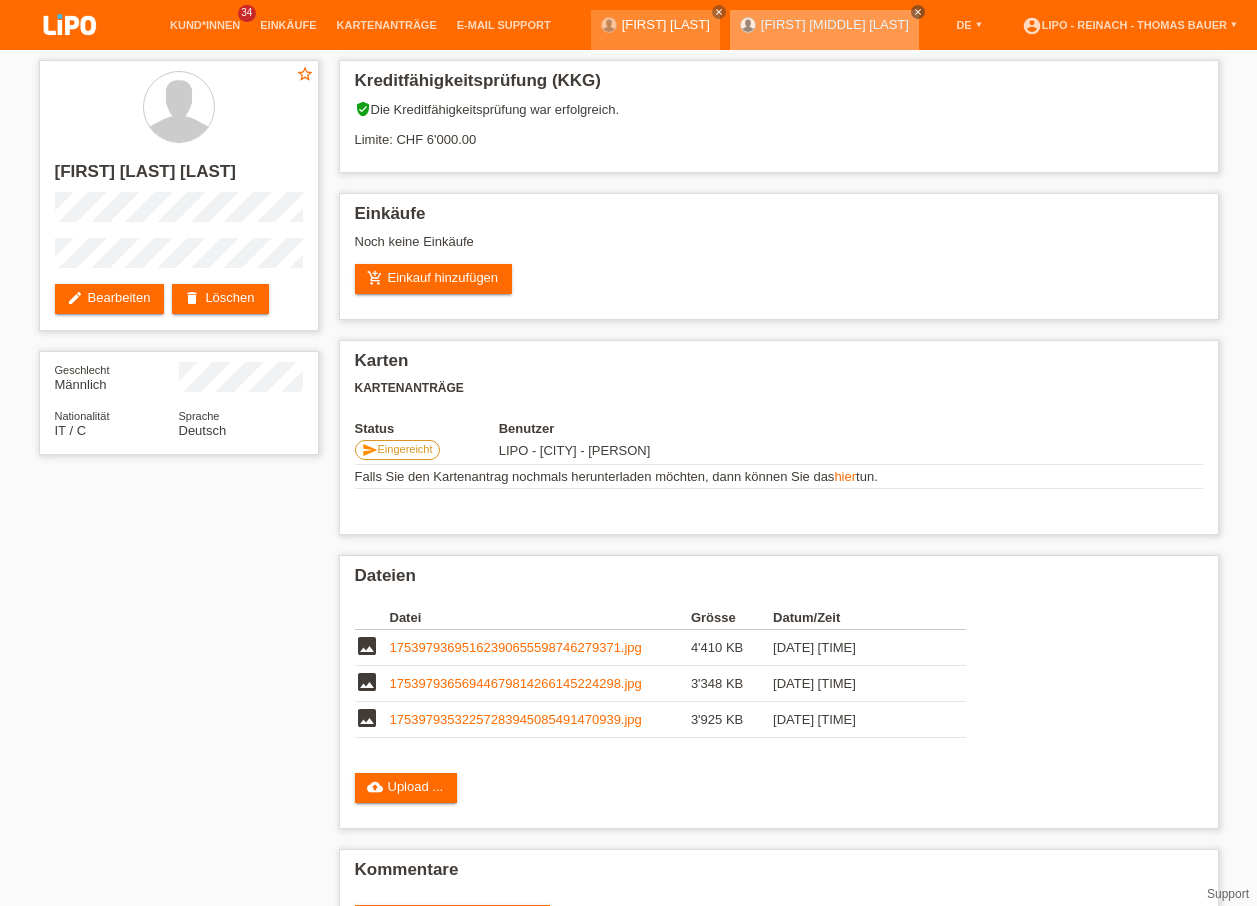 click on "close" at bounding box center [918, 12] 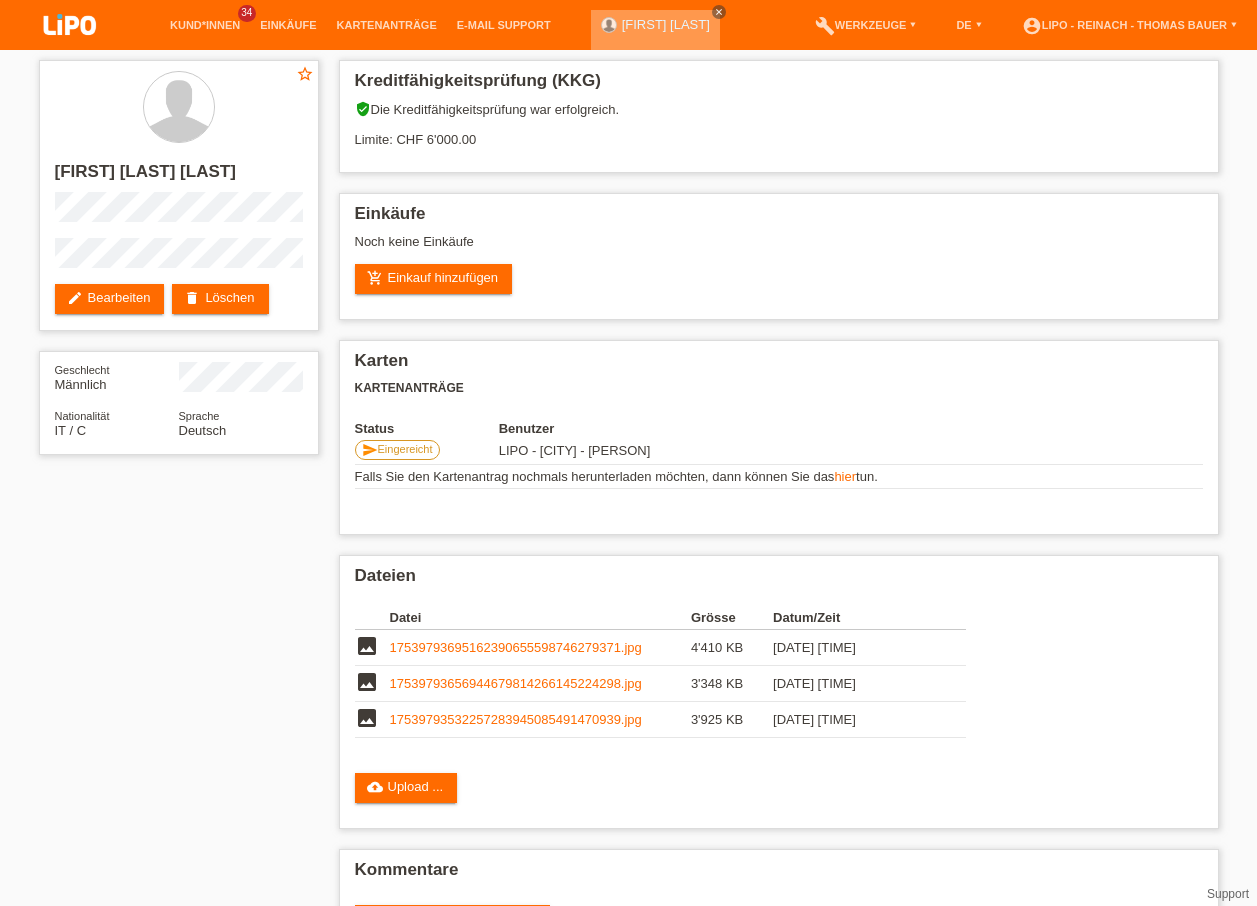 click on "close" at bounding box center [719, 12] 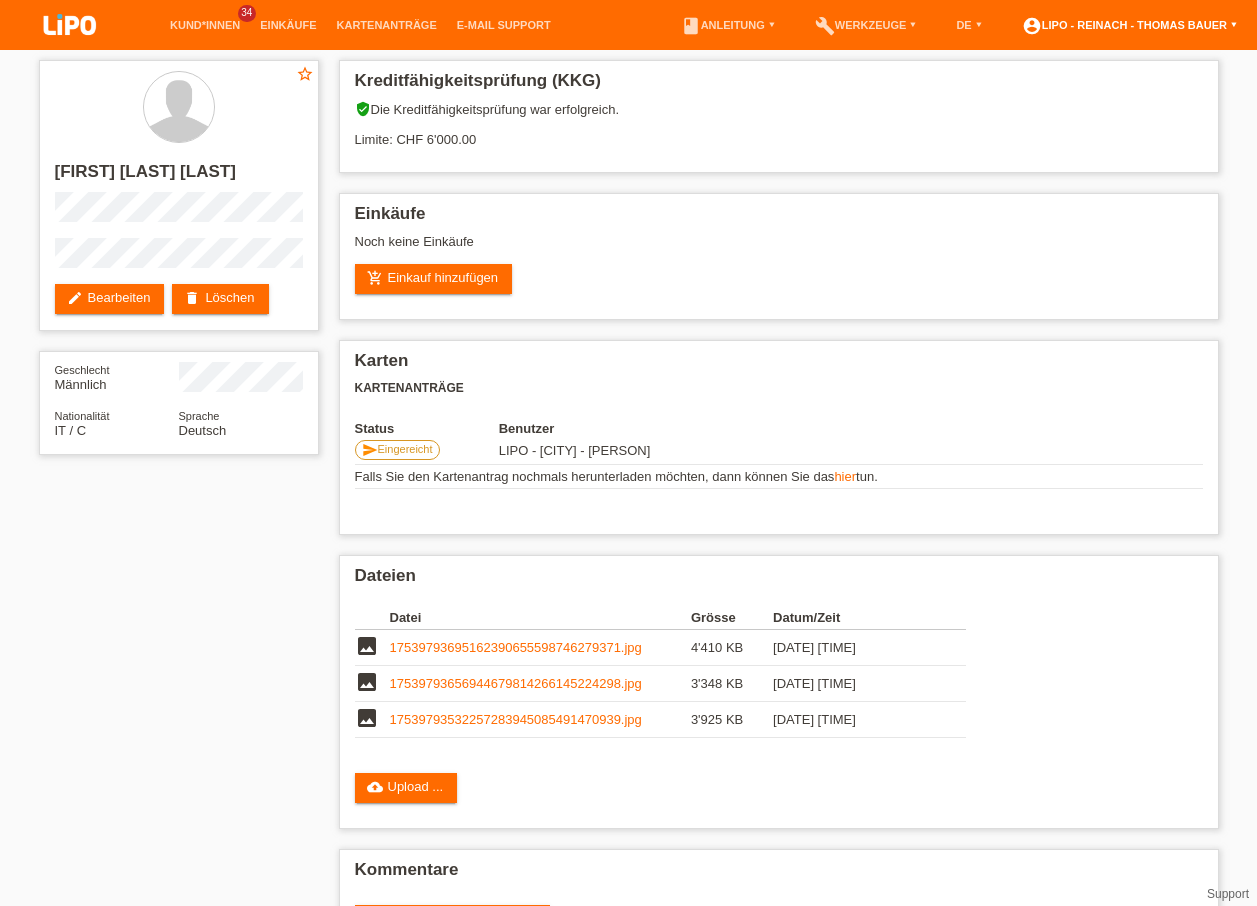 click on "account_circle LIPO - [CITY] - [PERSON] ▾" at bounding box center (1129, 25) 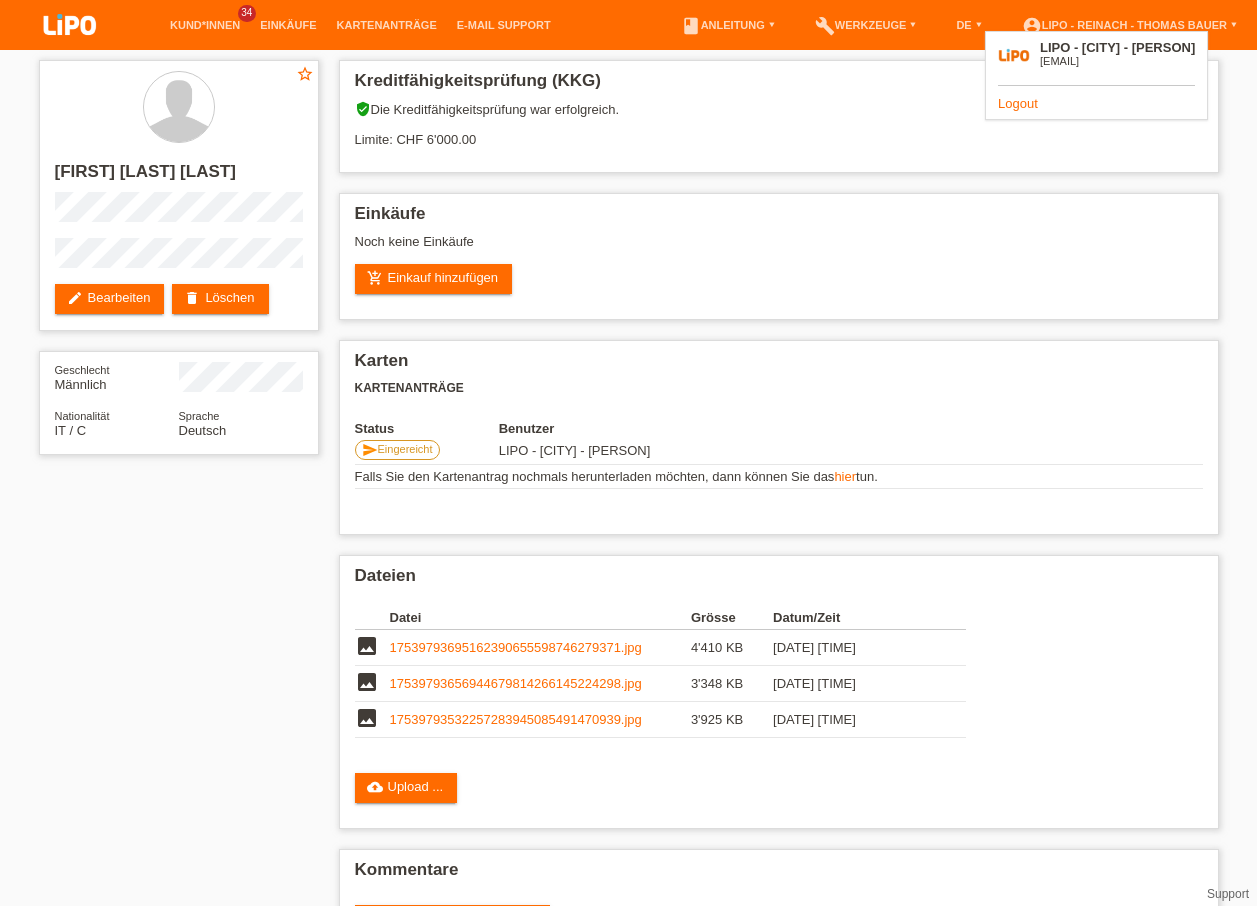 click on "Logout" at bounding box center [1018, 103] 